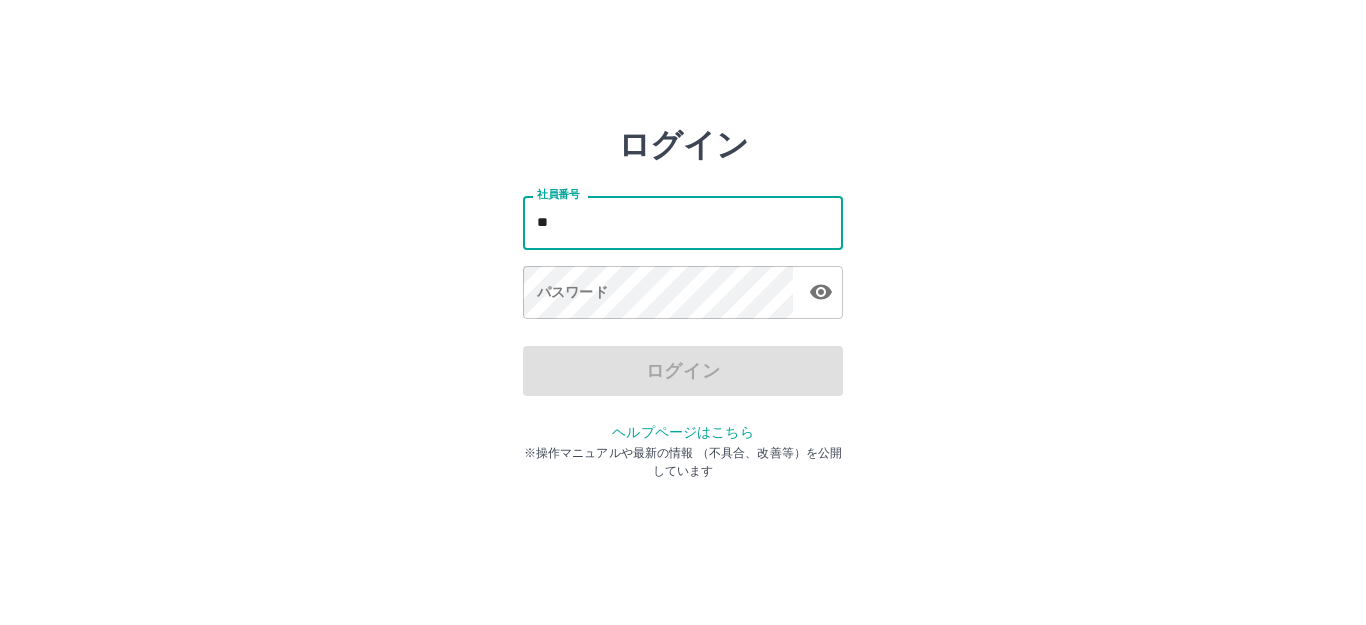 scroll, scrollTop: 0, scrollLeft: 0, axis: both 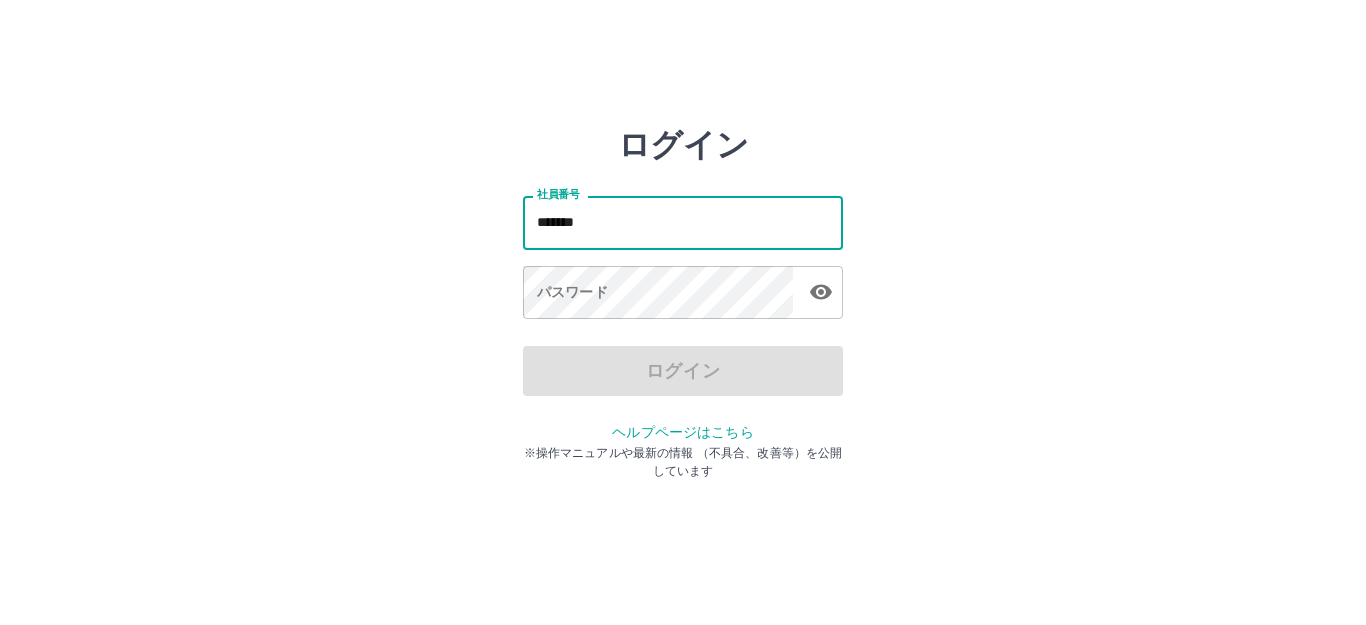 type on "*******" 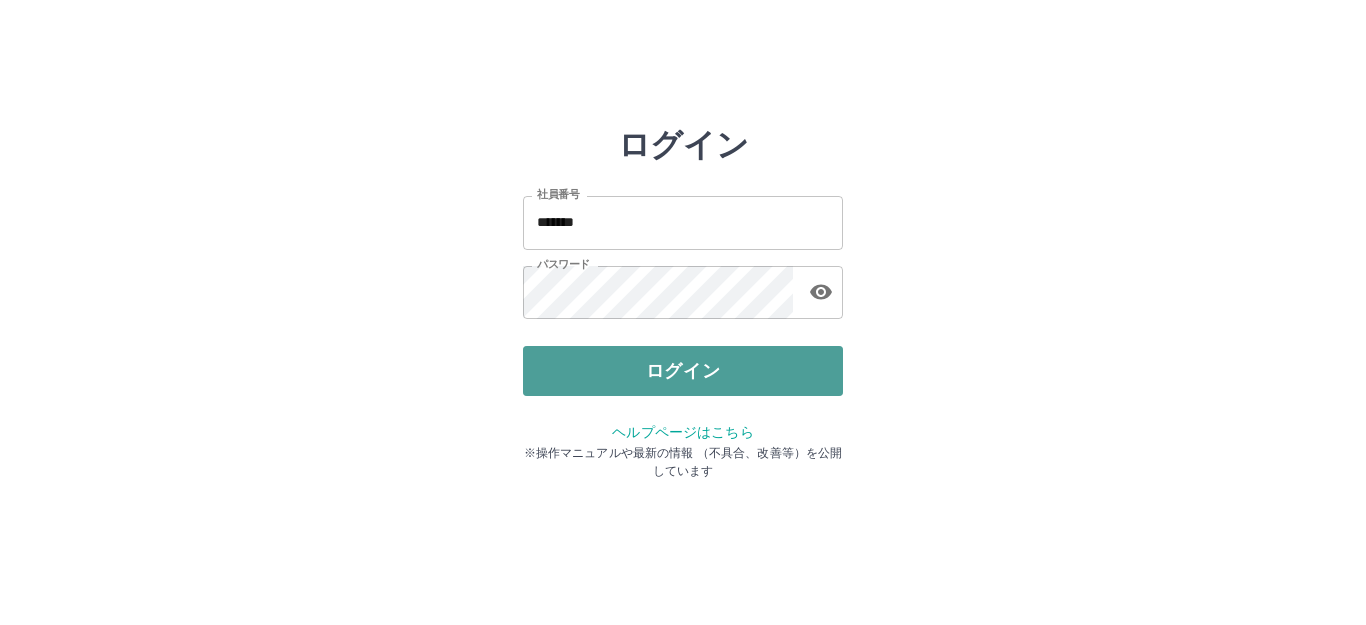 click on "ログイン" at bounding box center (683, 371) 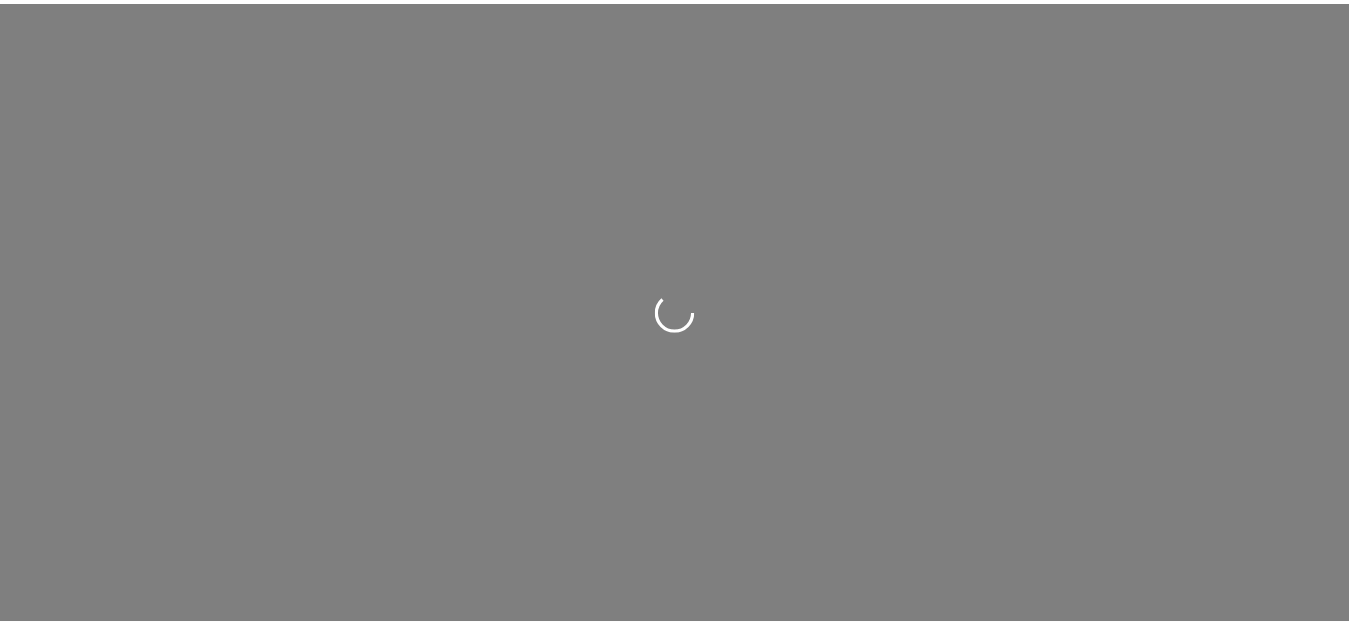 scroll, scrollTop: 0, scrollLeft: 0, axis: both 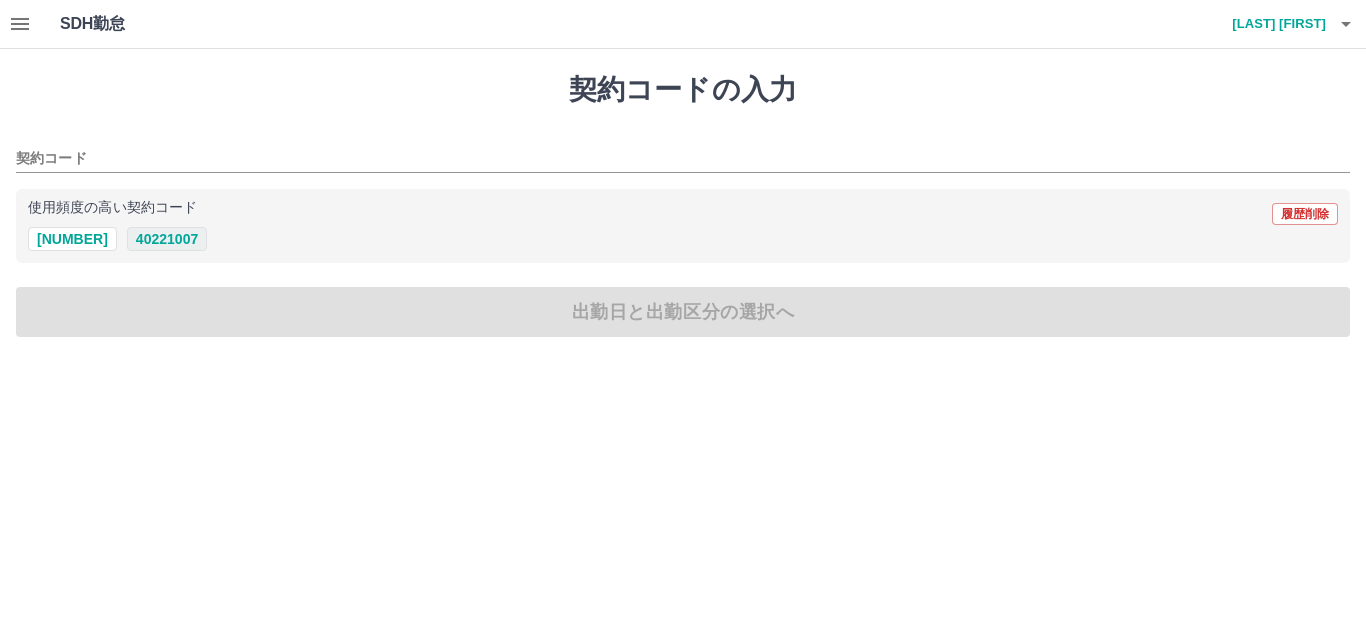 click on "40221007" at bounding box center (167, 239) 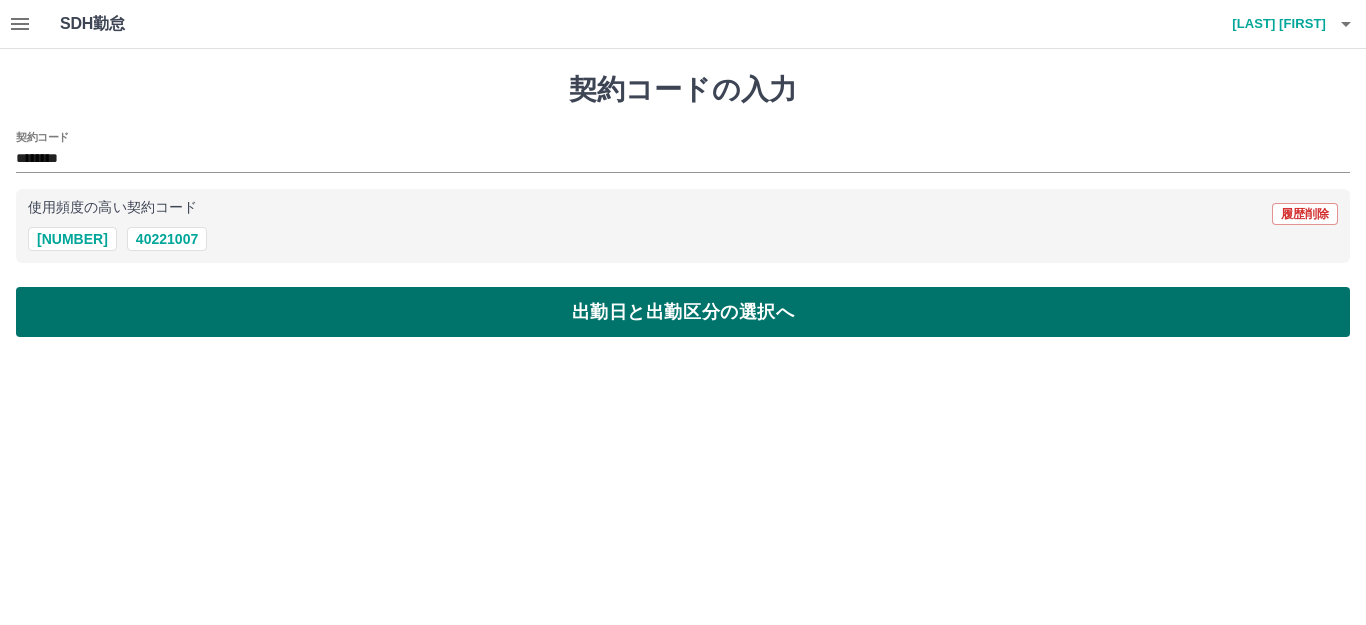 click on "出勤日と出勤区分の選択へ" at bounding box center (683, 312) 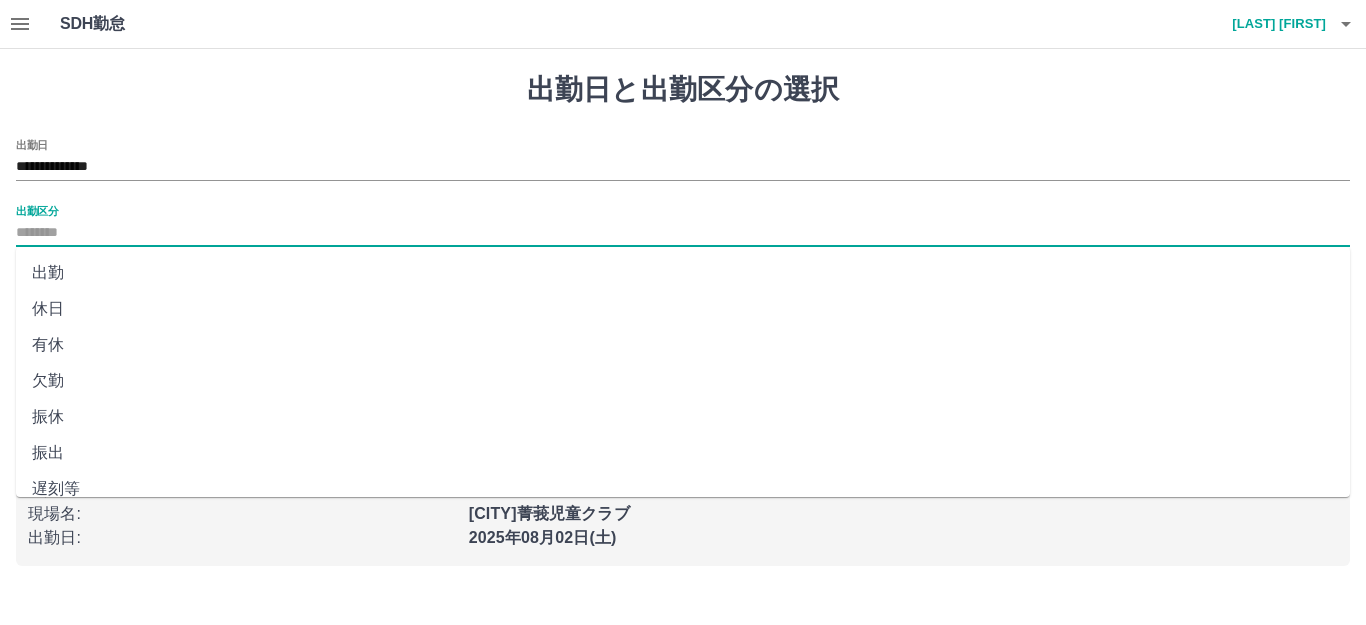 click on "出勤区分" at bounding box center [683, 233] 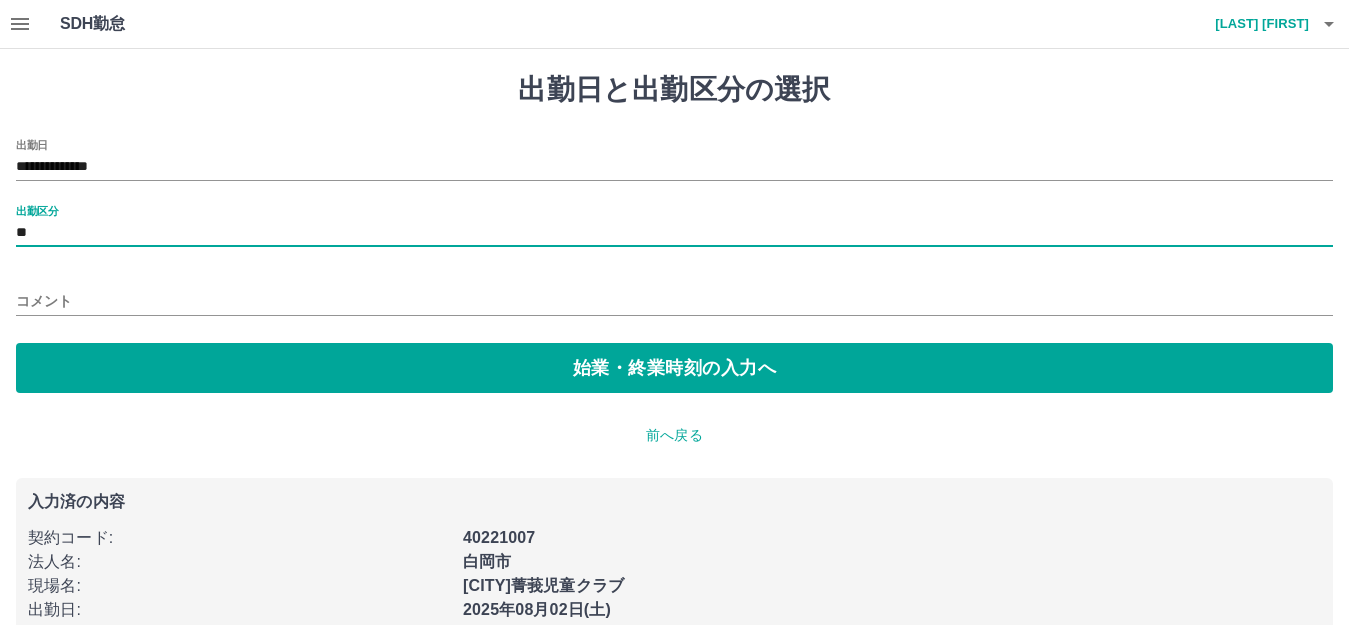click on "コメント" at bounding box center (674, 301) 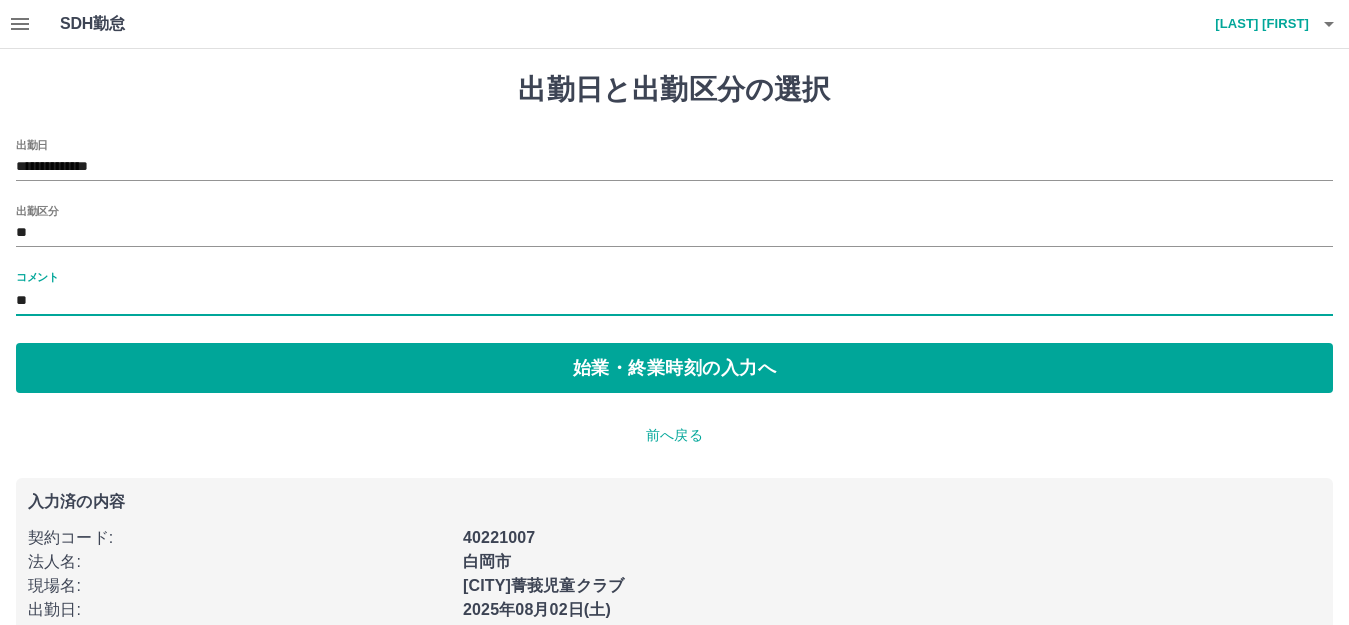 type on "*" 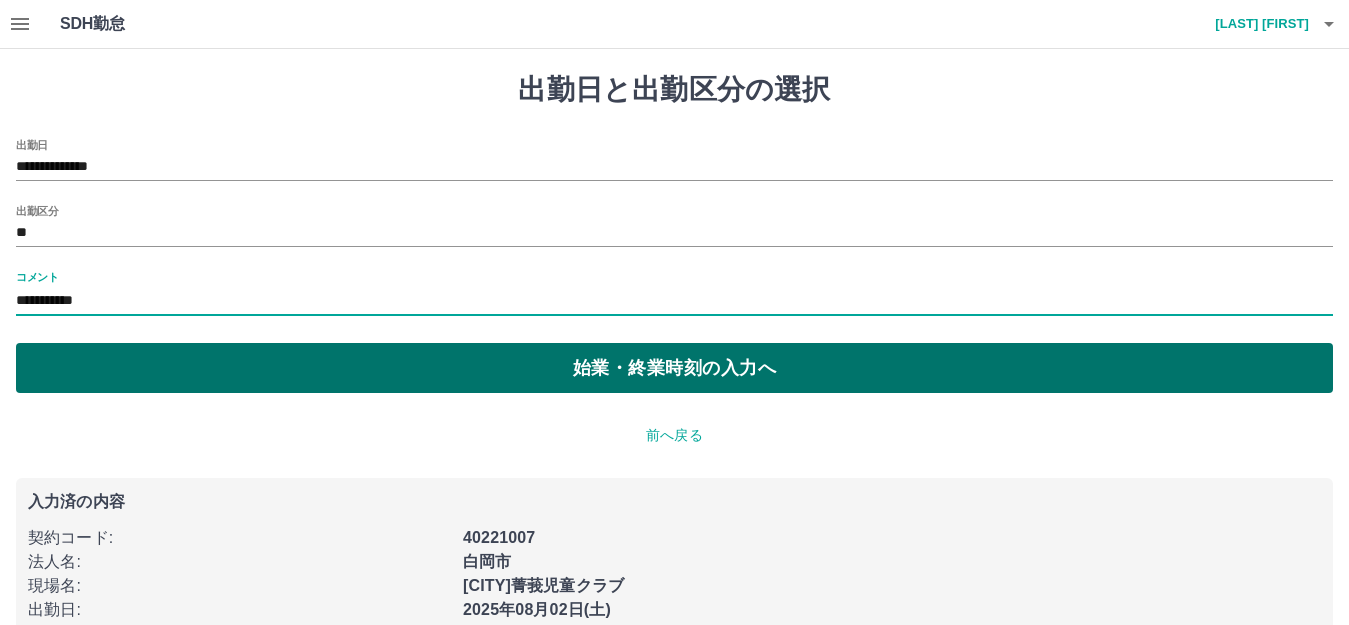 type on "**********" 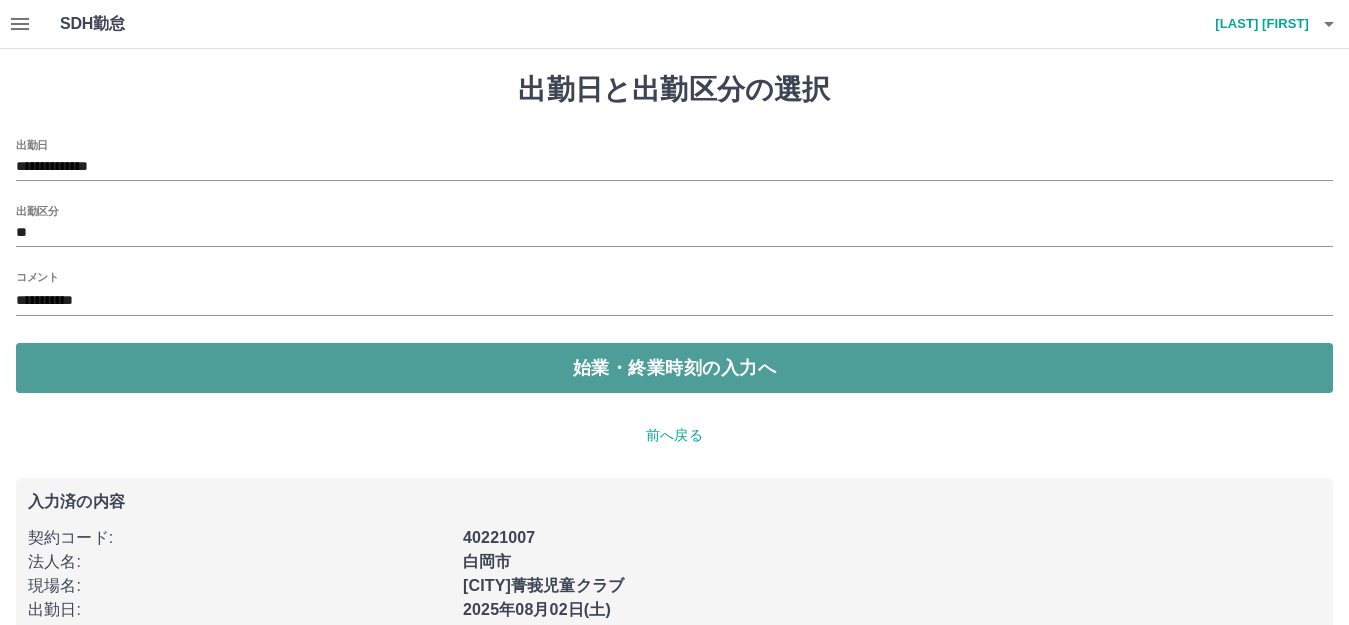 click on "始業・終業時刻の入力へ" at bounding box center [674, 368] 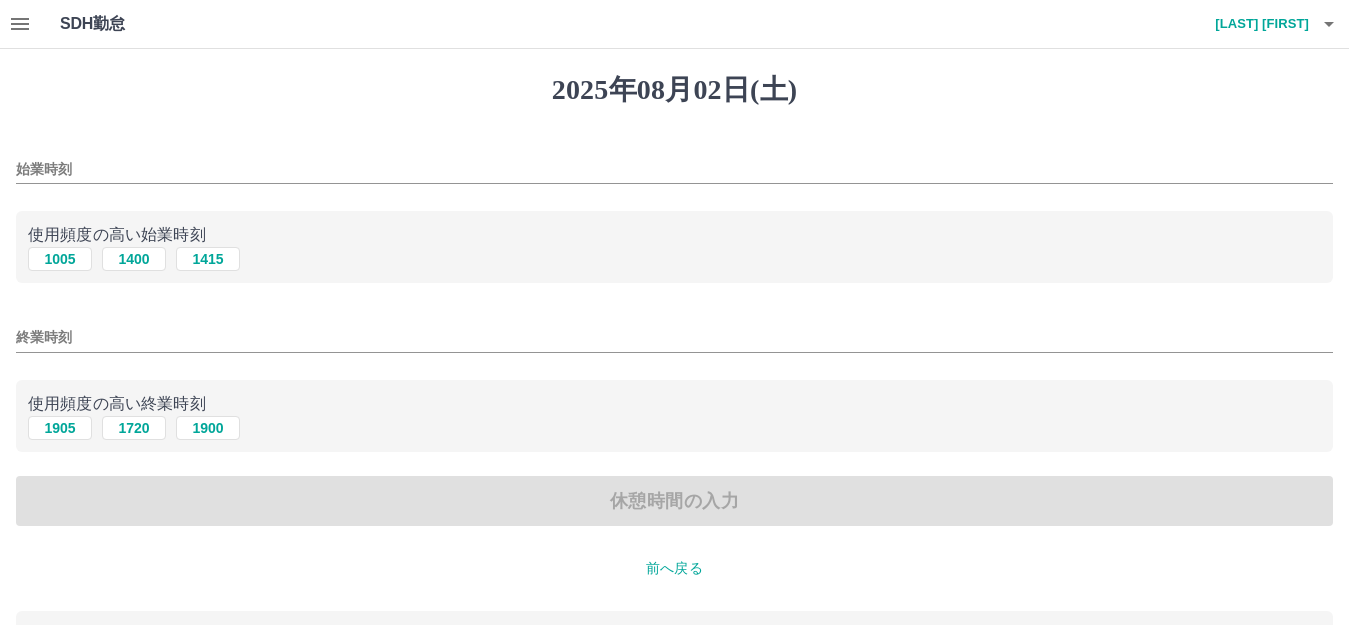 click on "始業時刻" at bounding box center [674, 169] 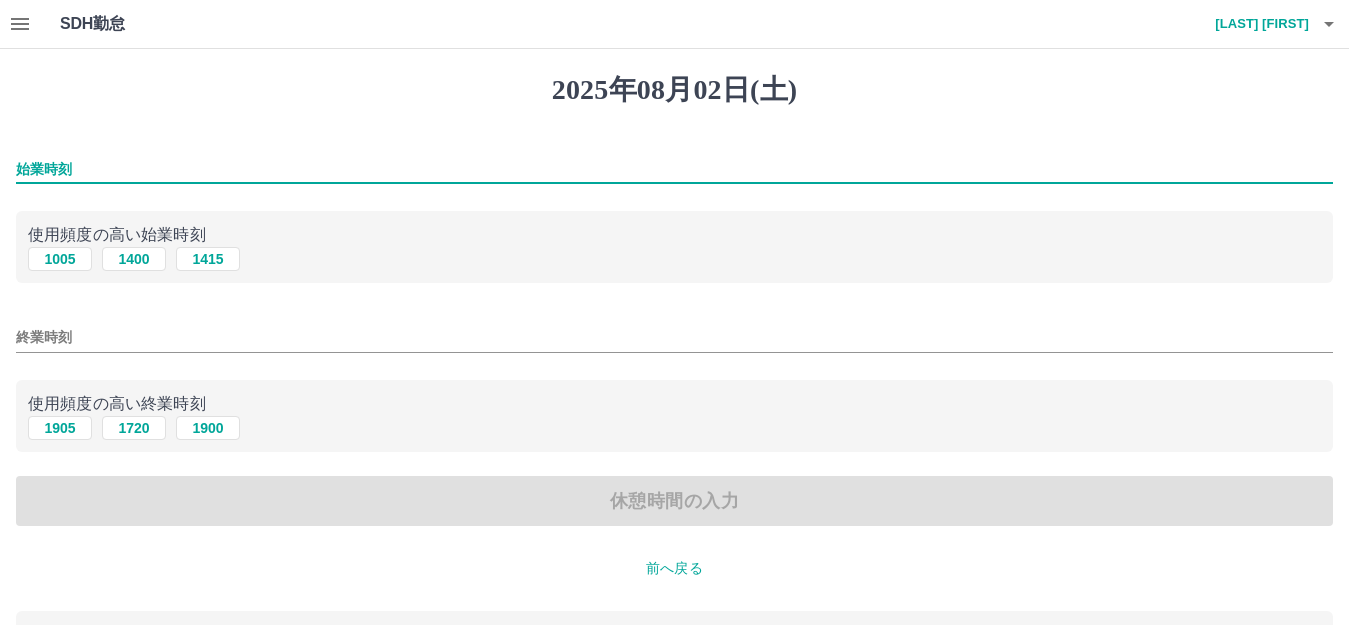 type on "****" 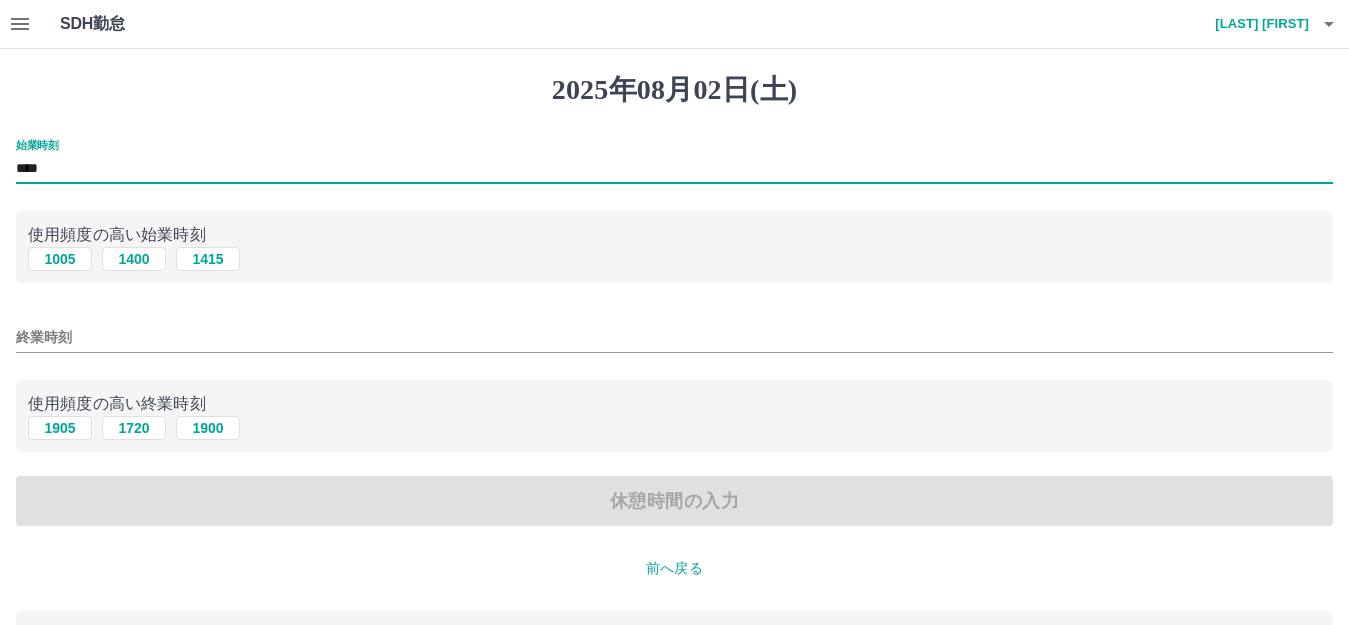 click on "終業時刻" at bounding box center [674, 337] 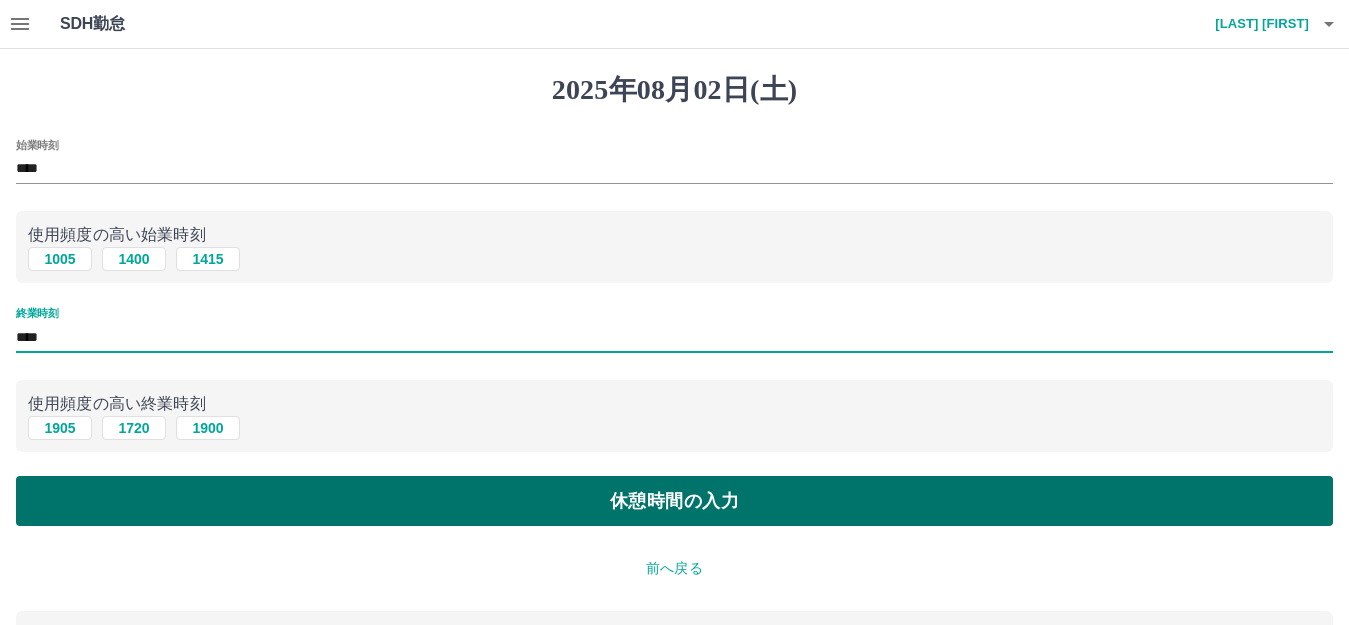 type on "****" 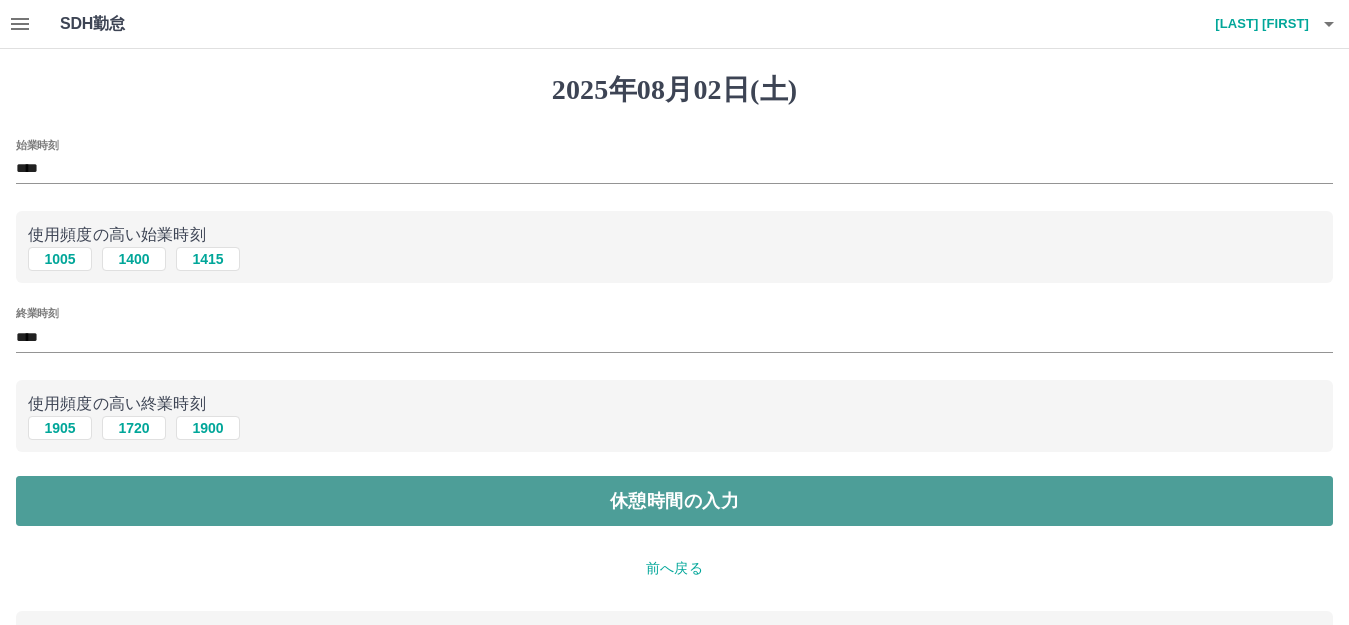 drag, startPoint x: 384, startPoint y: 491, endPoint x: 360, endPoint y: 486, distance: 24.5153 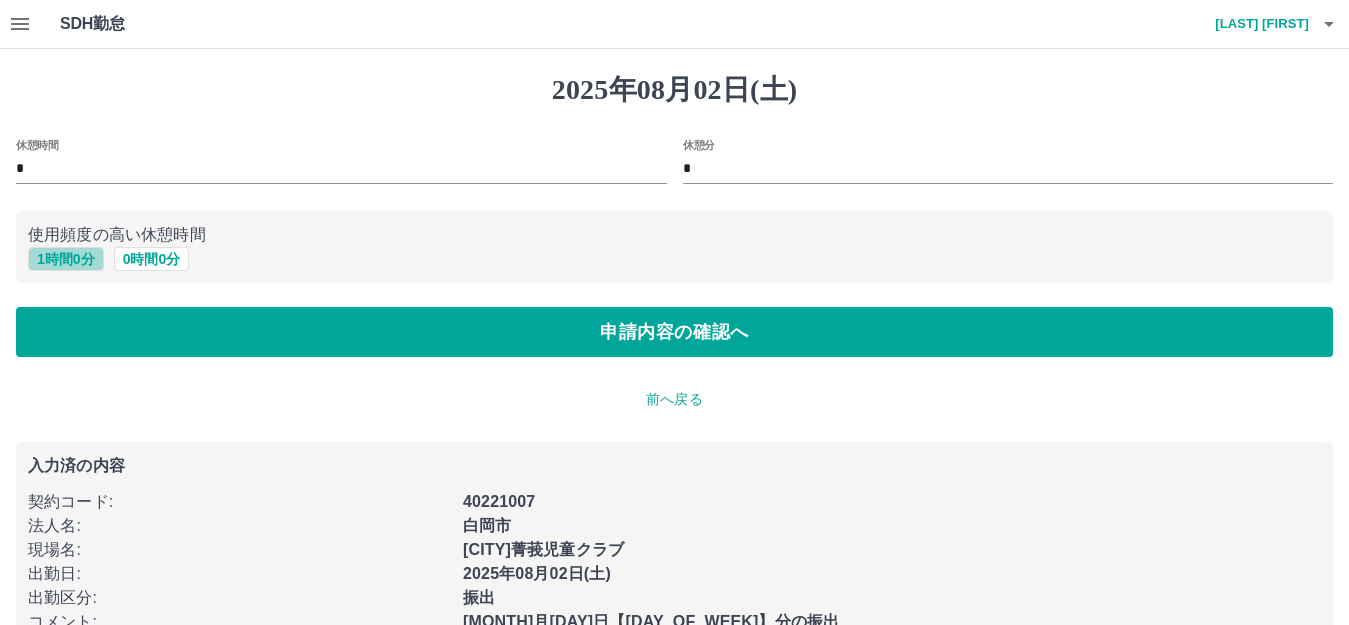 click on "1 時間 0 分" at bounding box center (66, 259) 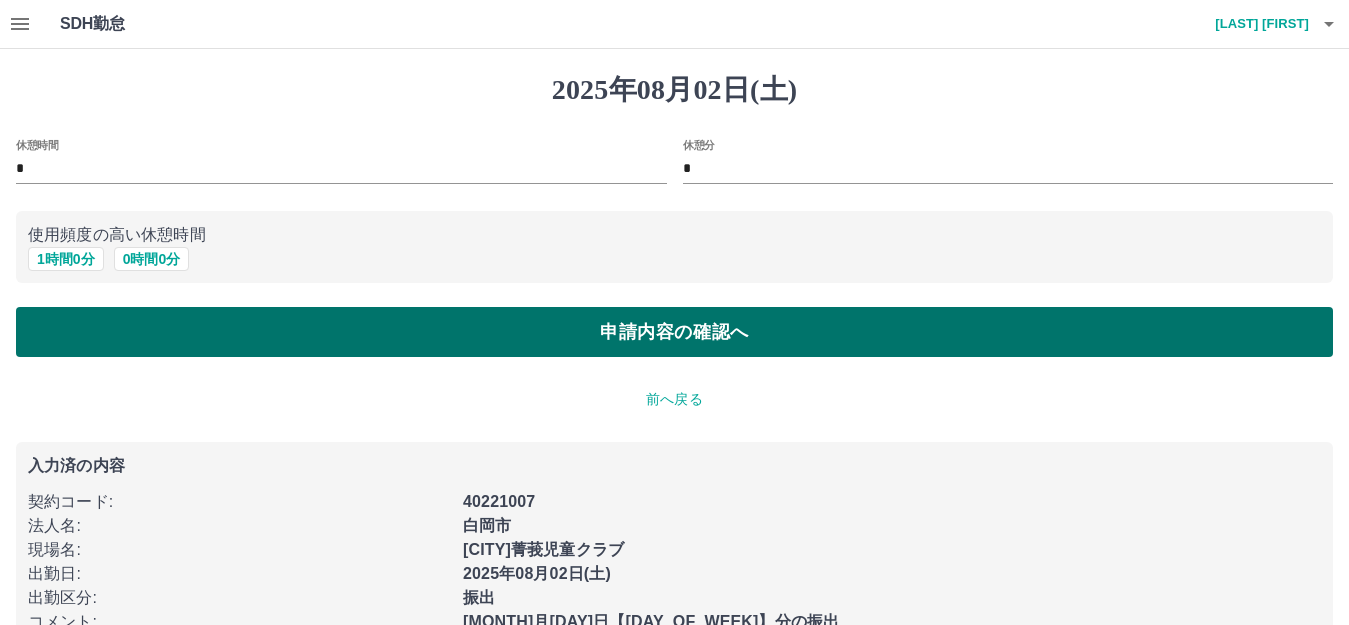 click on "申請内容の確認へ" at bounding box center [674, 332] 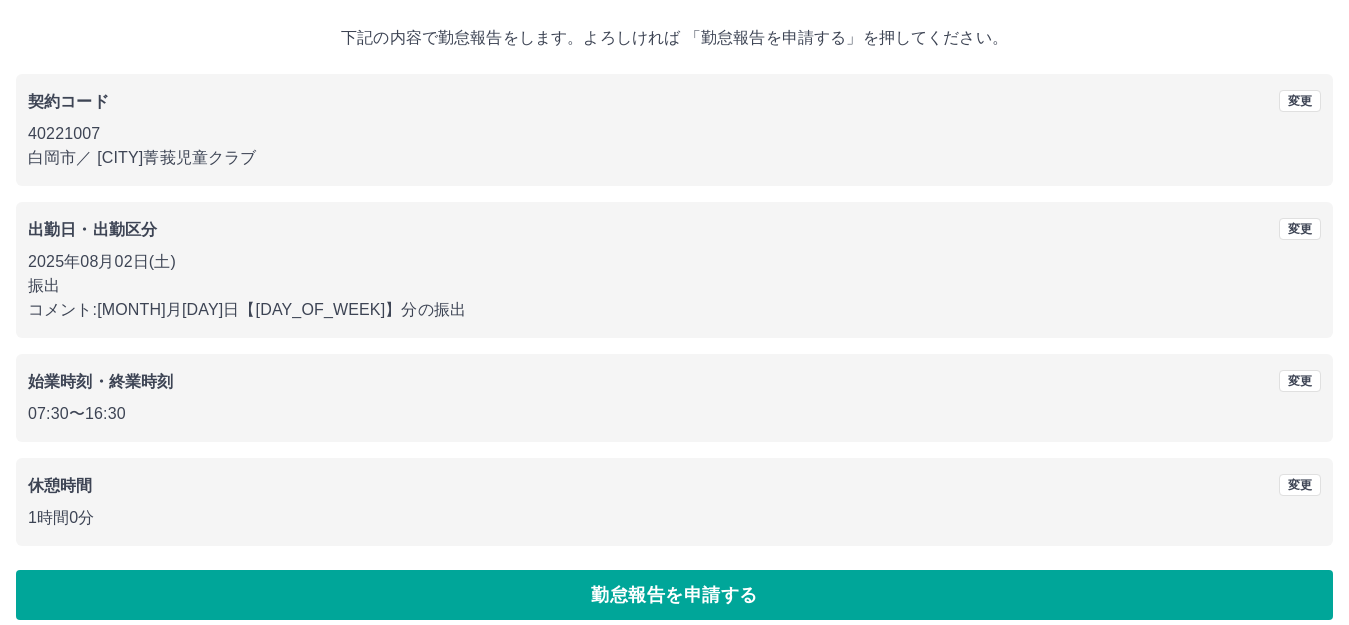 scroll, scrollTop: 124, scrollLeft: 0, axis: vertical 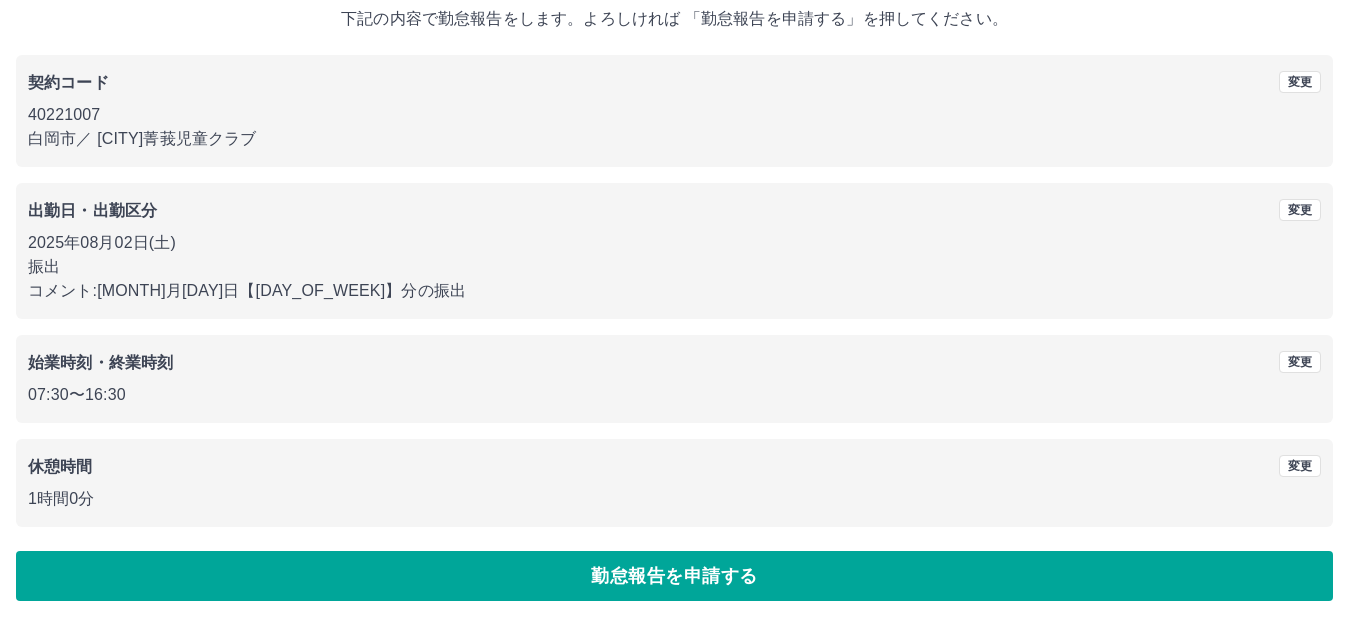 click on "勤怠報告を申請する" at bounding box center (674, 576) 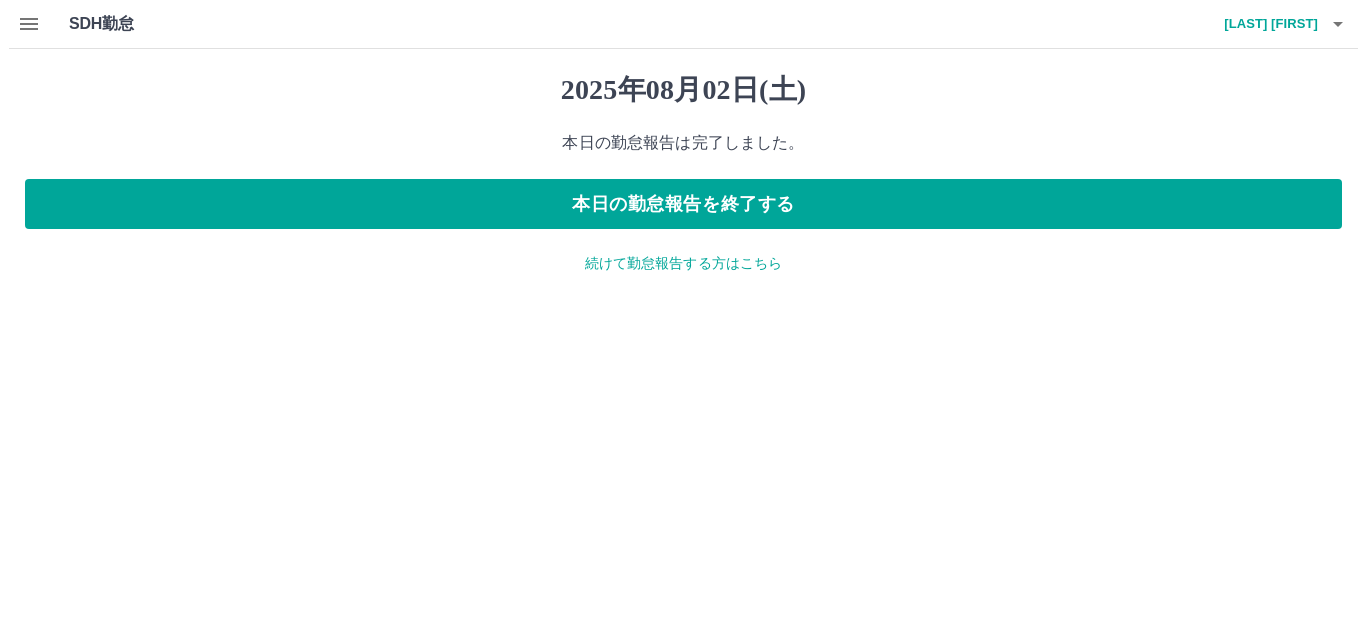 scroll, scrollTop: 0, scrollLeft: 0, axis: both 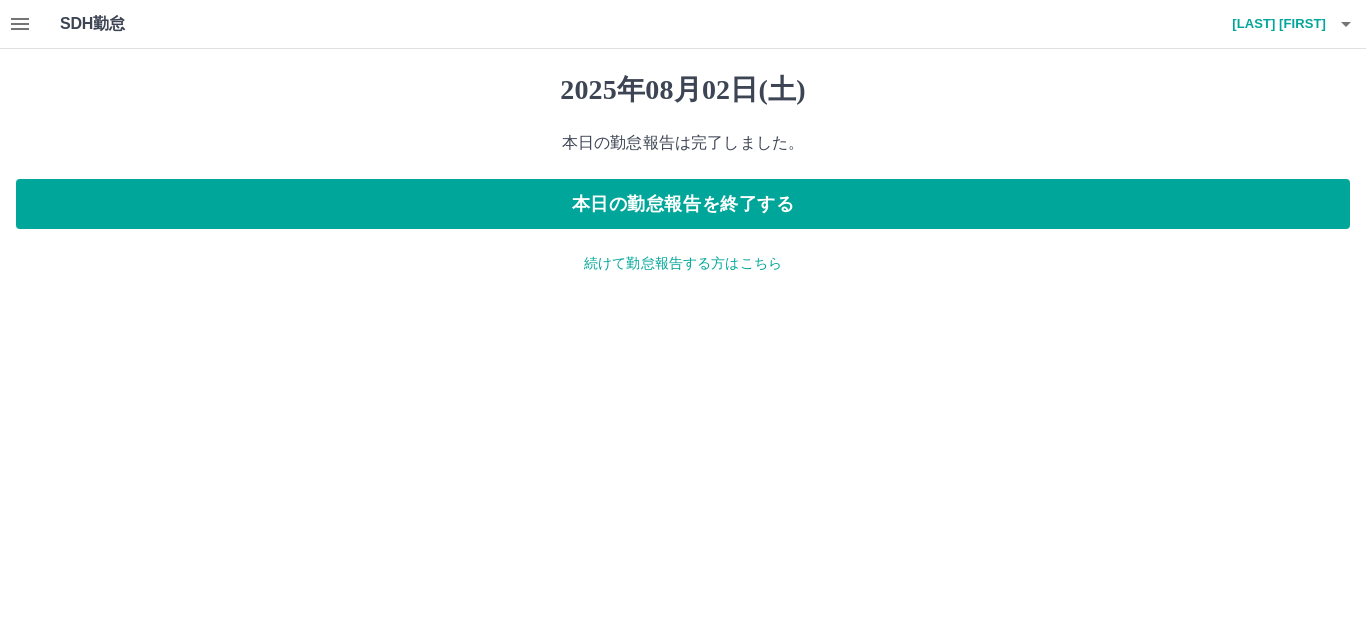 click on "続けて勤怠報告する方はこちら" at bounding box center [683, 263] 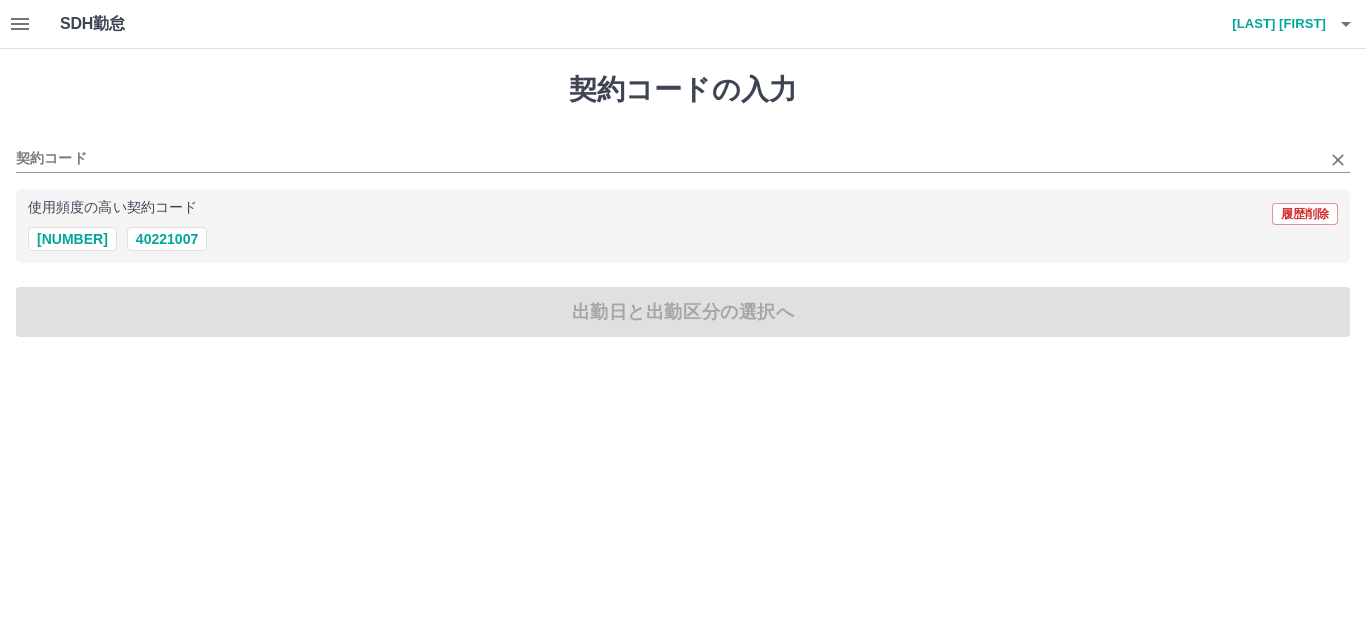 click on "契約コード" at bounding box center [683, 152] 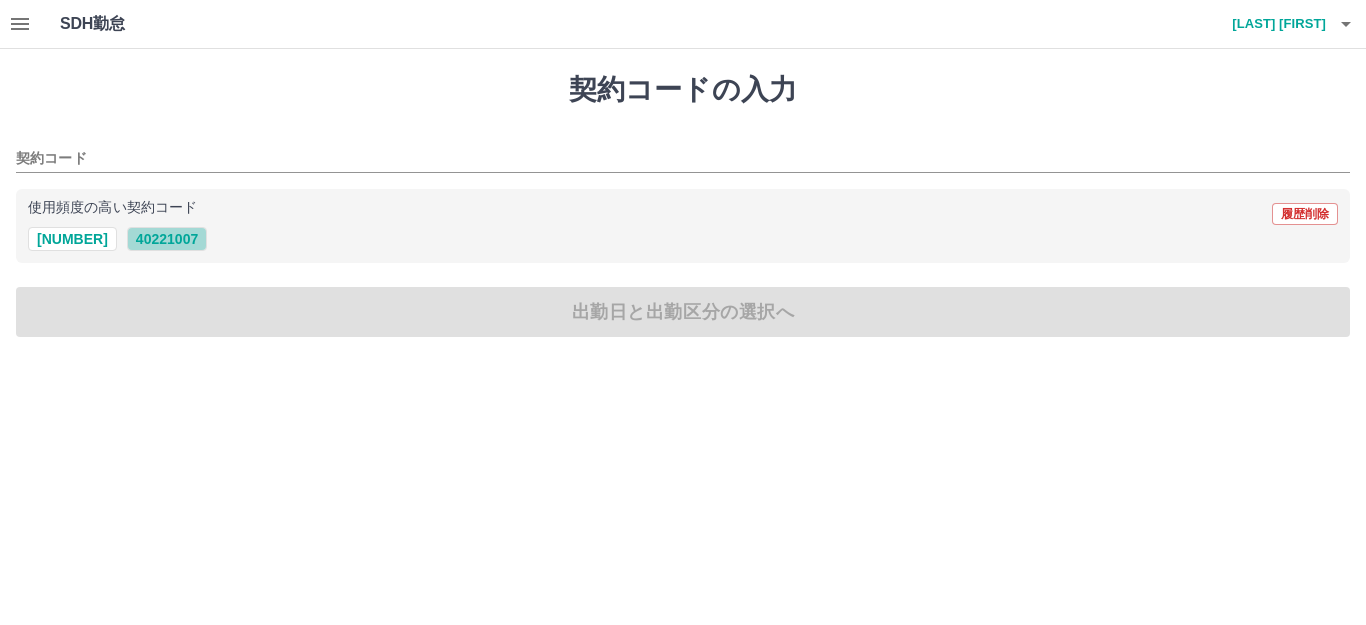 click on "40221007" at bounding box center (167, 239) 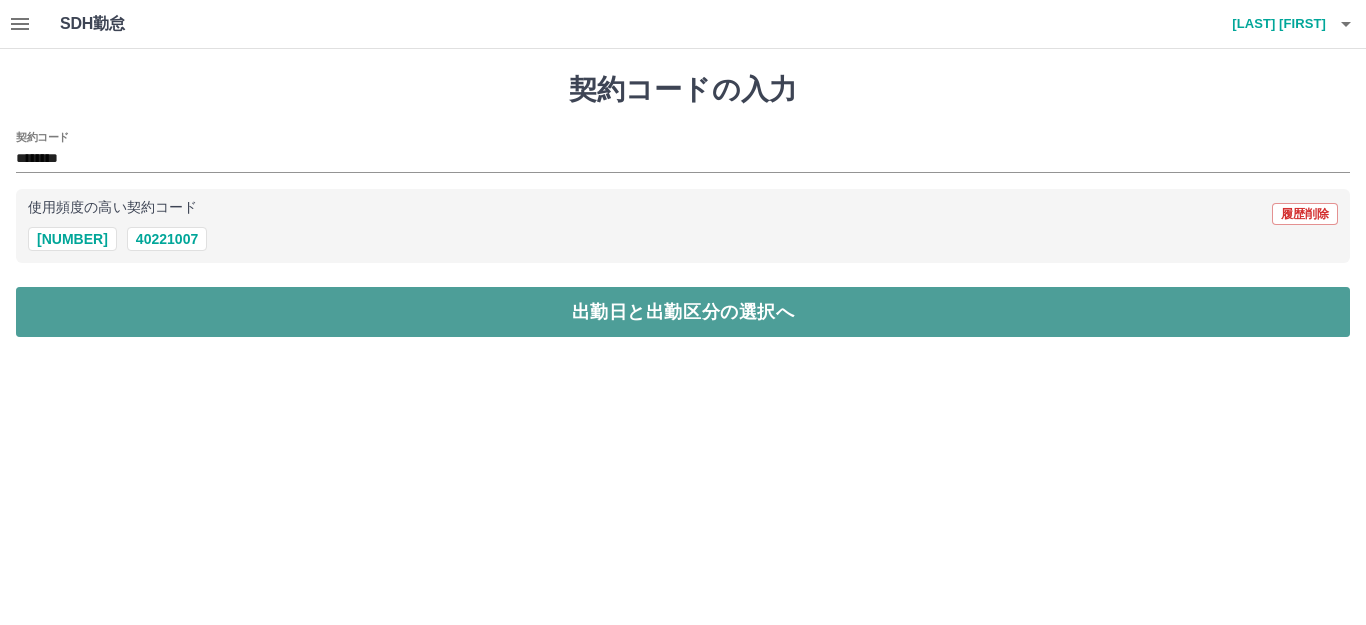 click on "出勤日と出勤区分の選択へ" at bounding box center [683, 312] 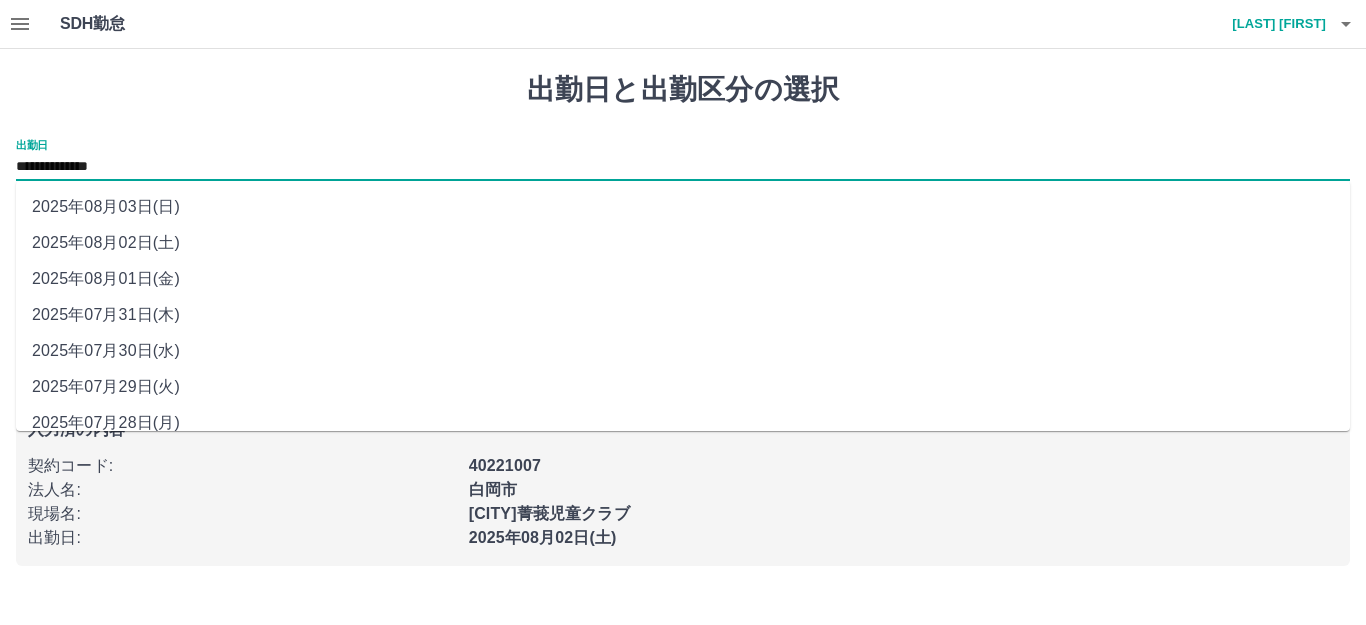 click on "**********" at bounding box center [683, 167] 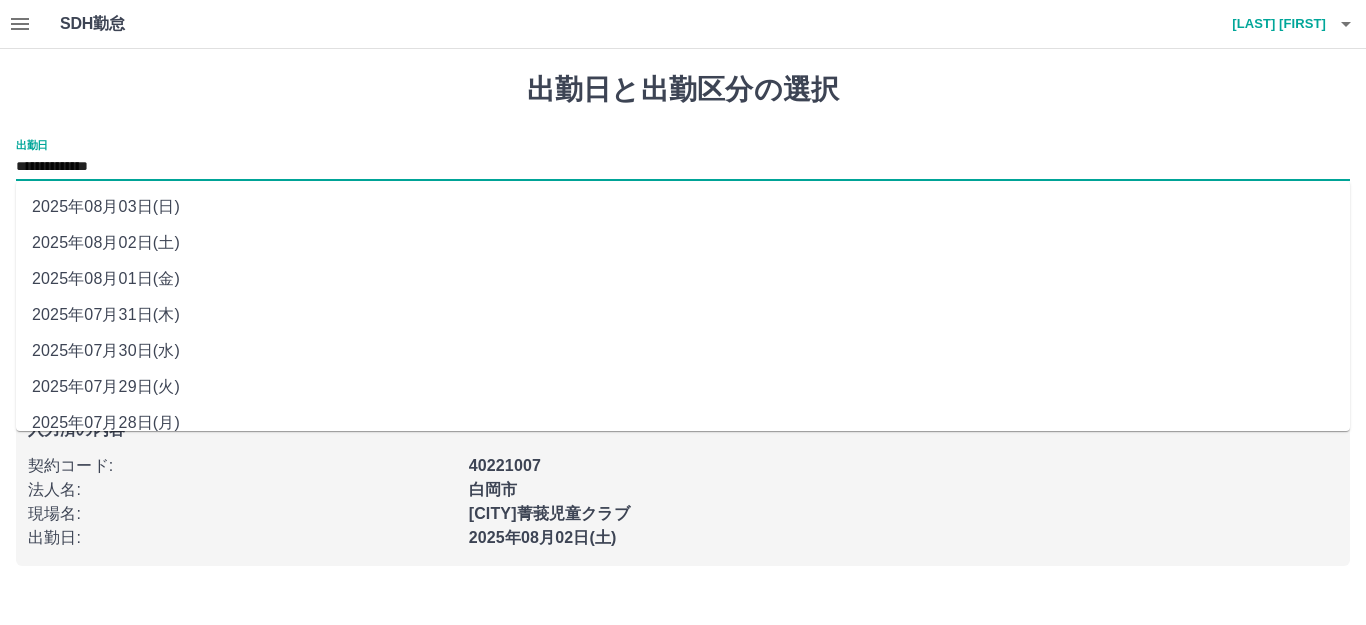 click on "2025年08月03日(日)" at bounding box center [683, 207] 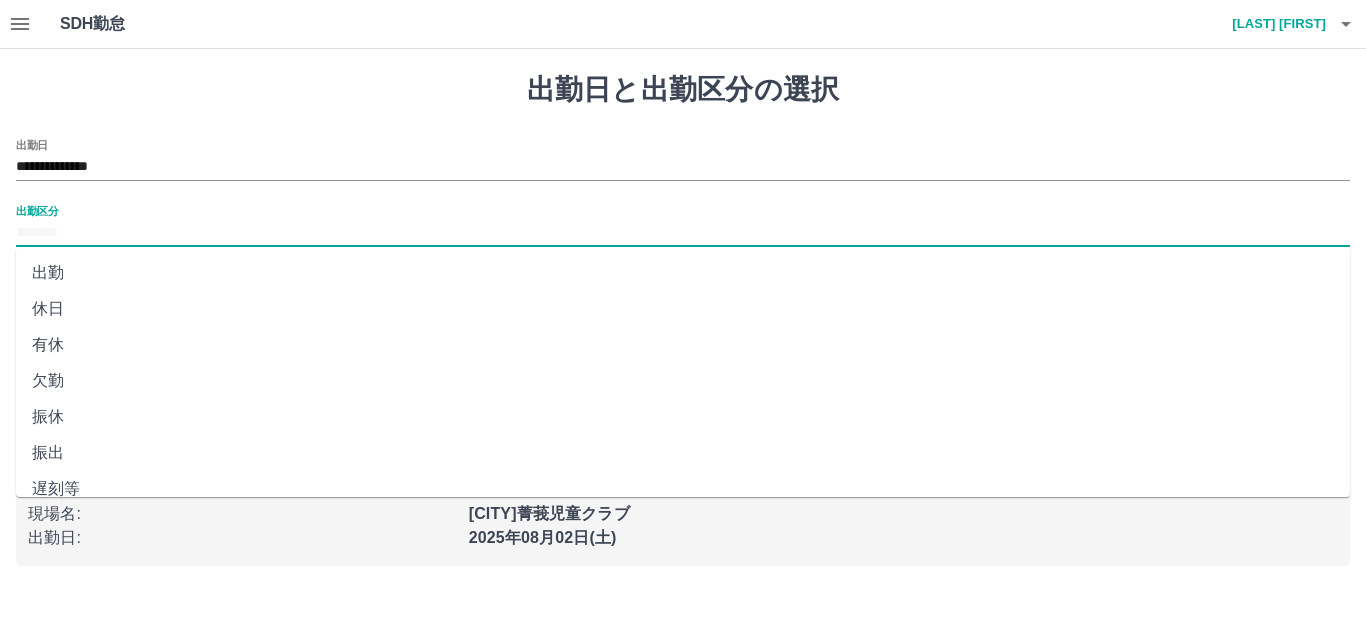 click on "出勤区分" at bounding box center [683, 233] 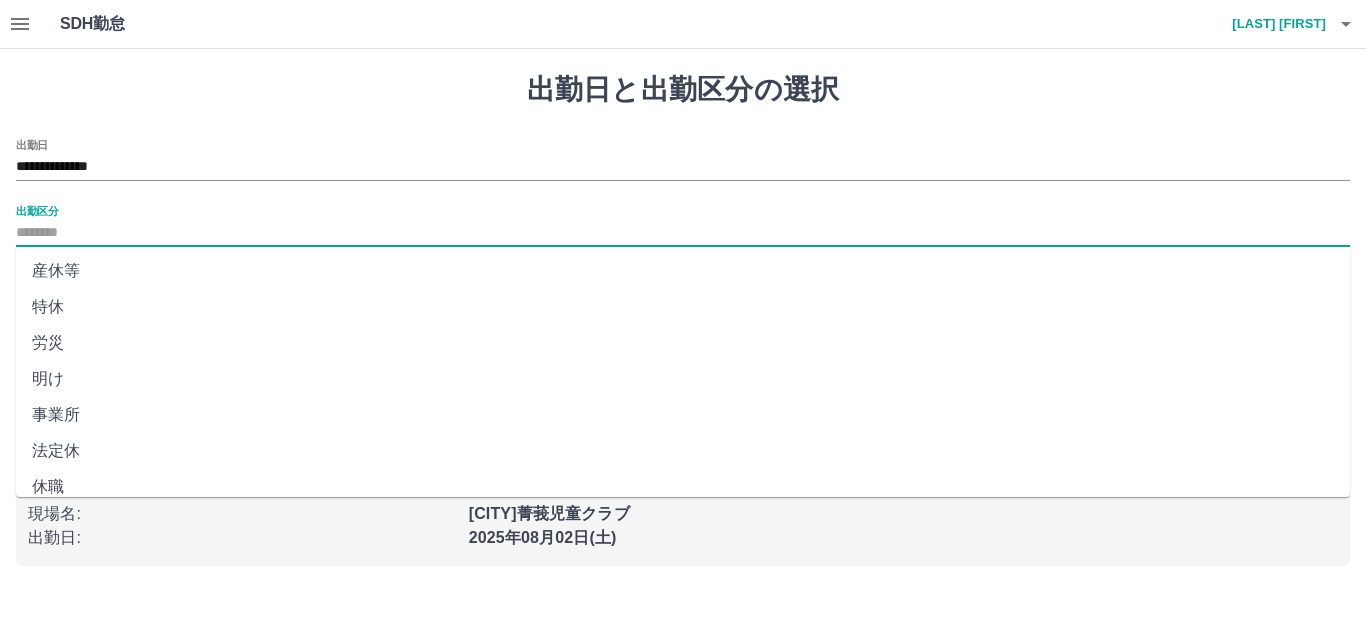 scroll, scrollTop: 400, scrollLeft: 0, axis: vertical 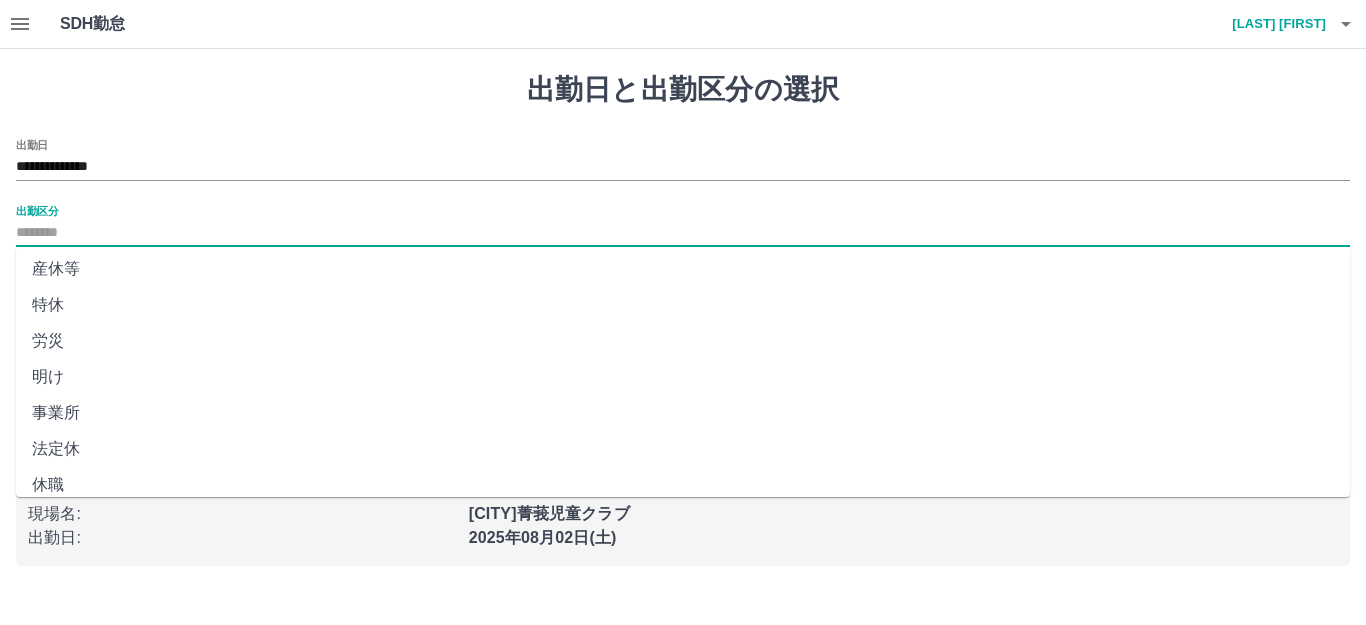 click on "法定休" at bounding box center (683, 449) 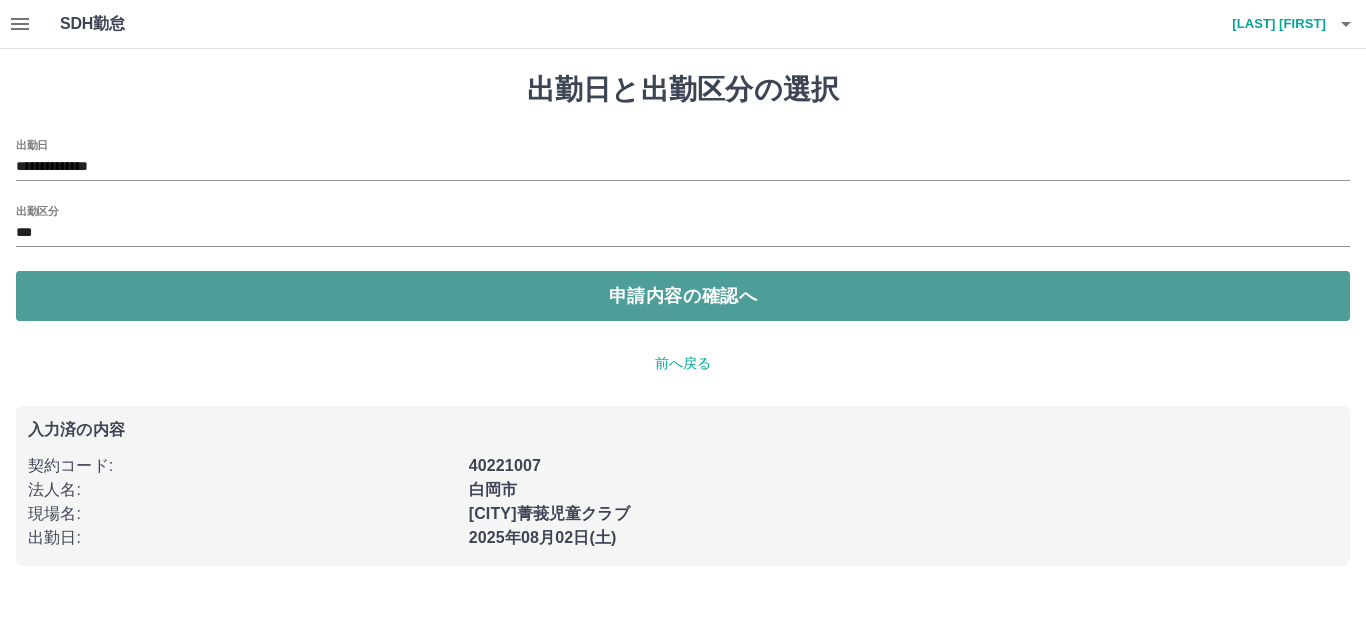 click on "申請内容の確認へ" at bounding box center [683, 296] 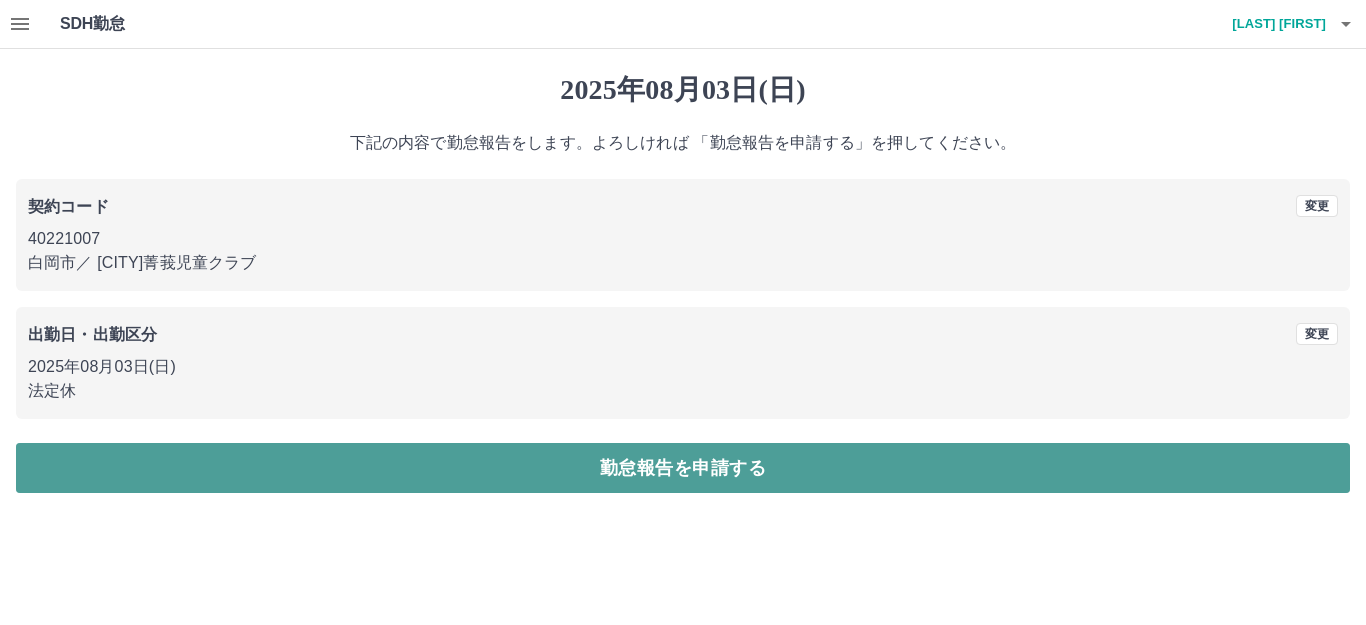click on "勤怠報告を申請する" at bounding box center (683, 468) 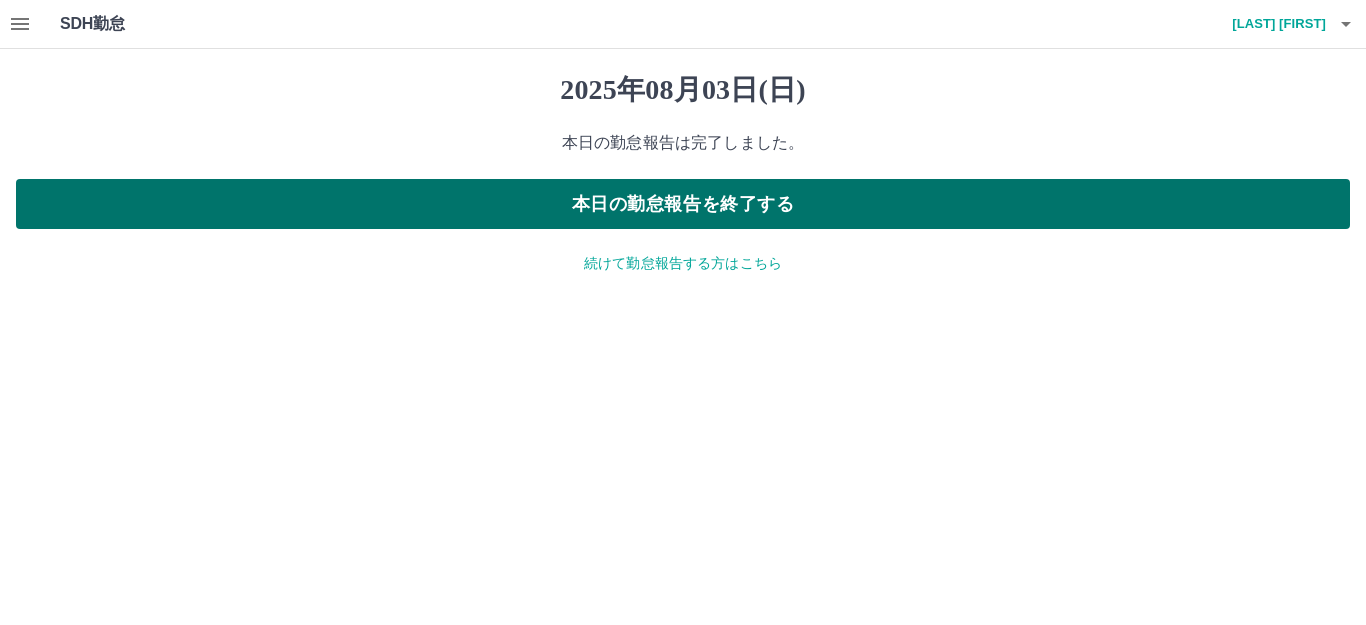 click on "本日の勤怠報告を終了する" at bounding box center [683, 204] 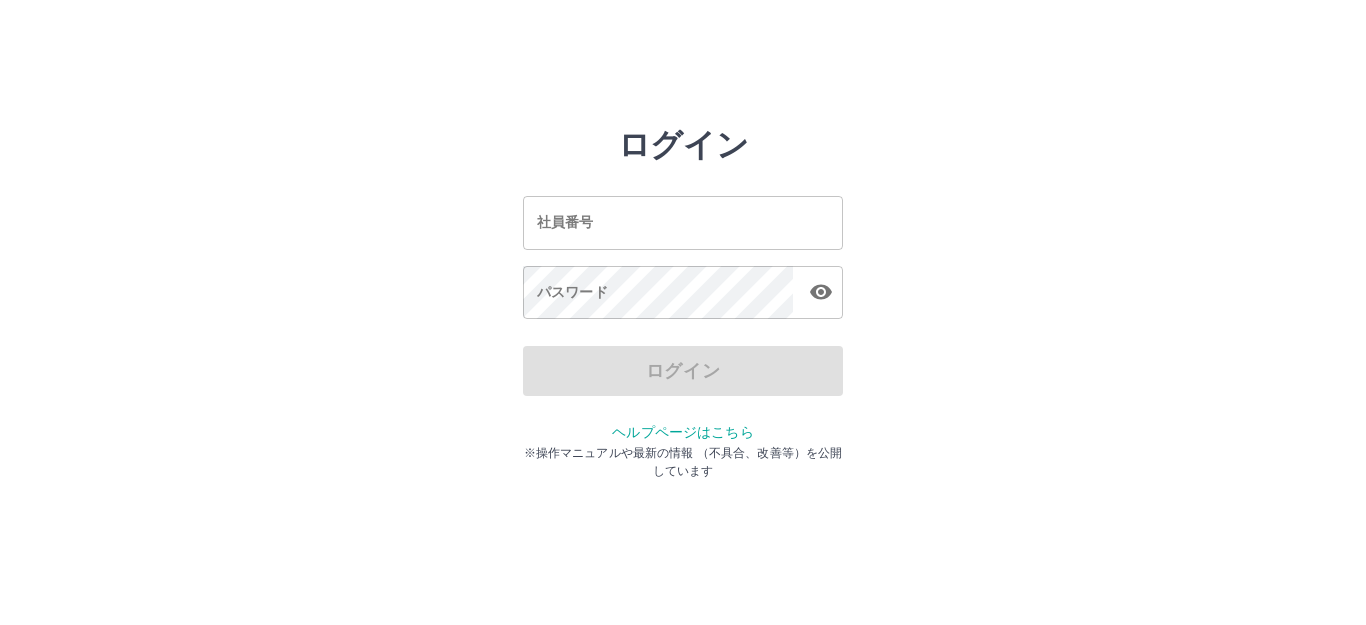 scroll, scrollTop: 0, scrollLeft: 0, axis: both 